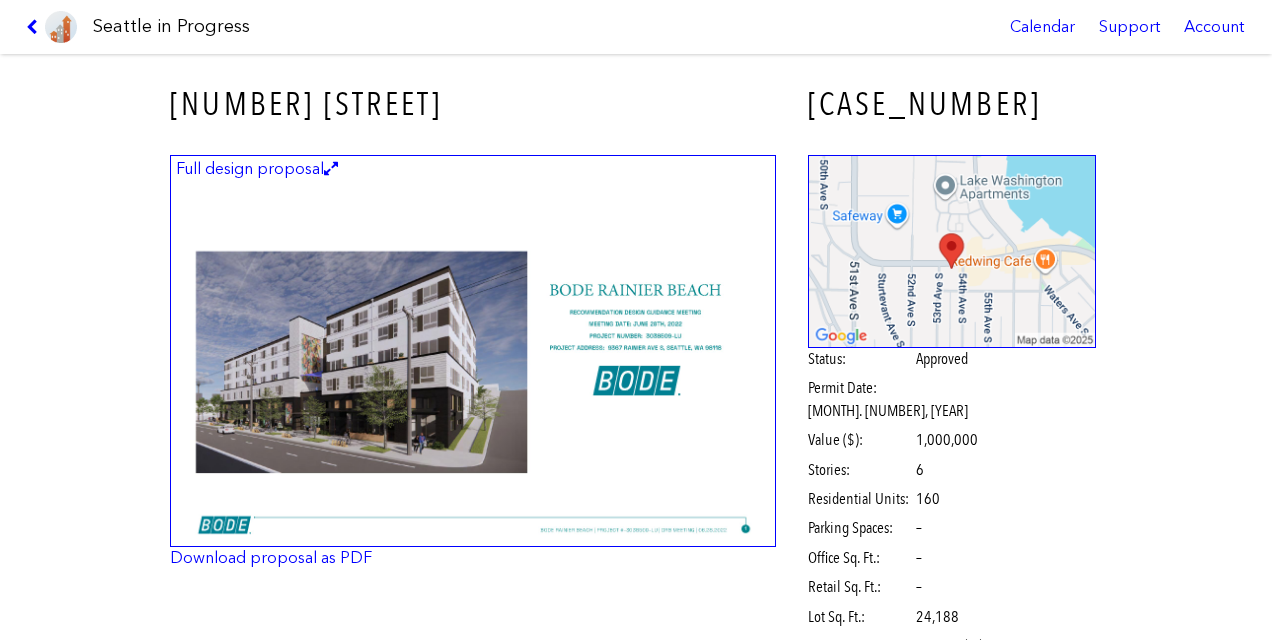 scroll, scrollTop: 0, scrollLeft: 0, axis: both 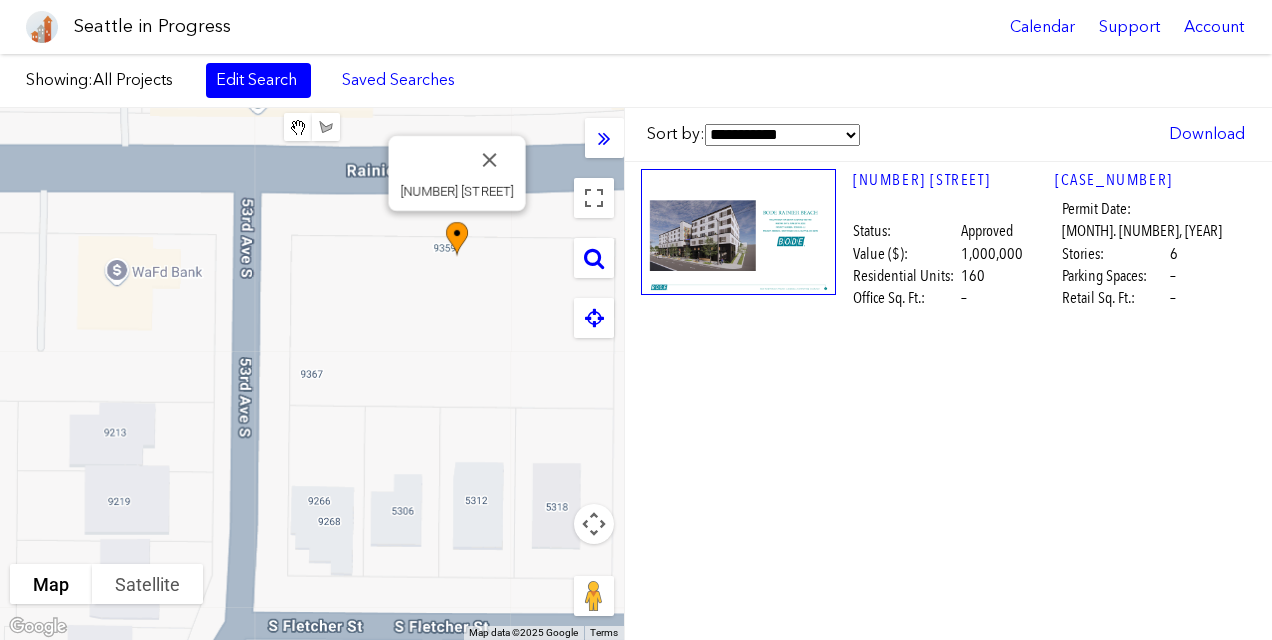 click at bounding box center (594, 258) 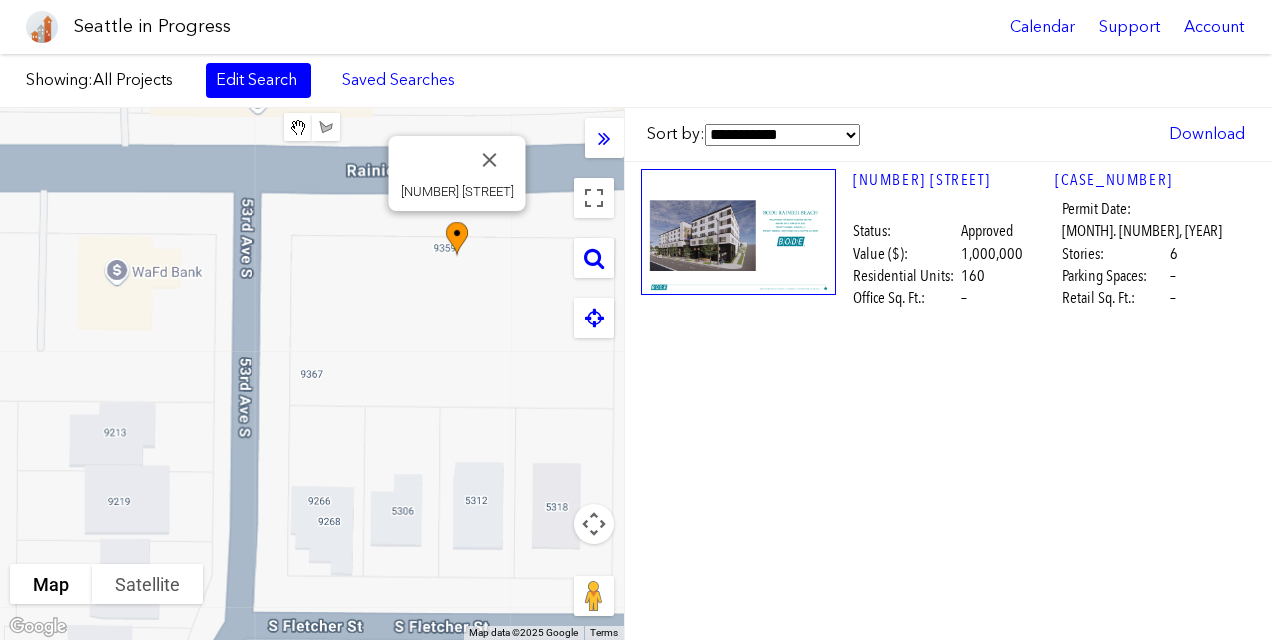 click at bounding box center (594, 258) 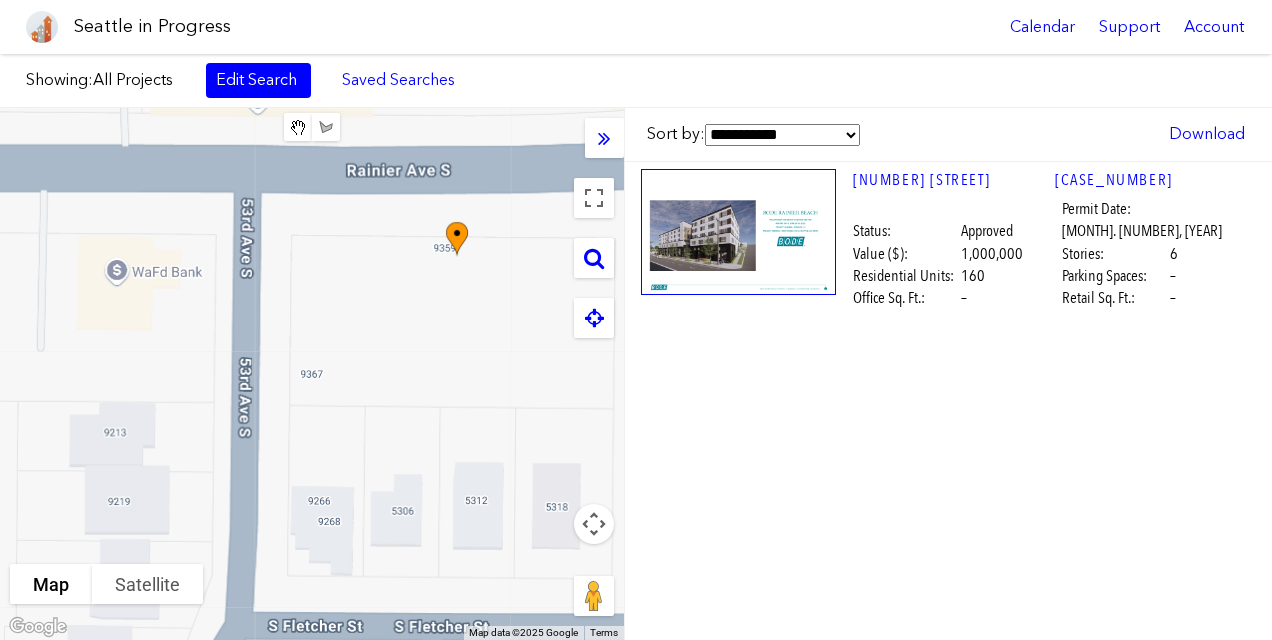 click at bounding box center [594, 258] 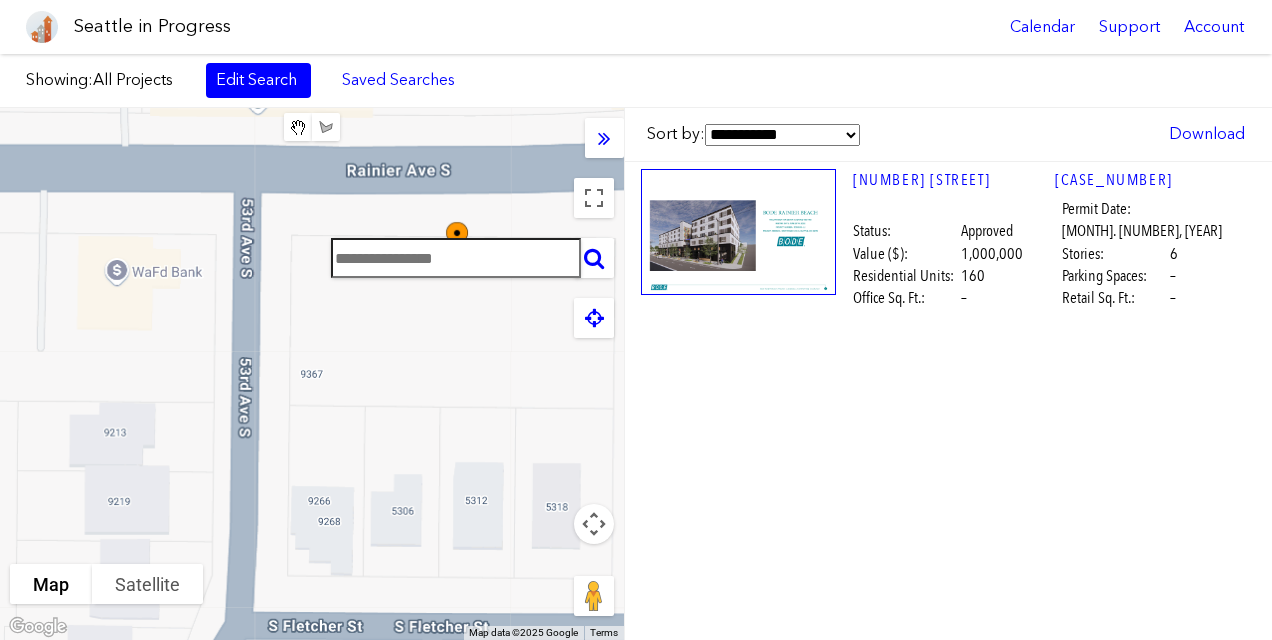 paste on "**********" 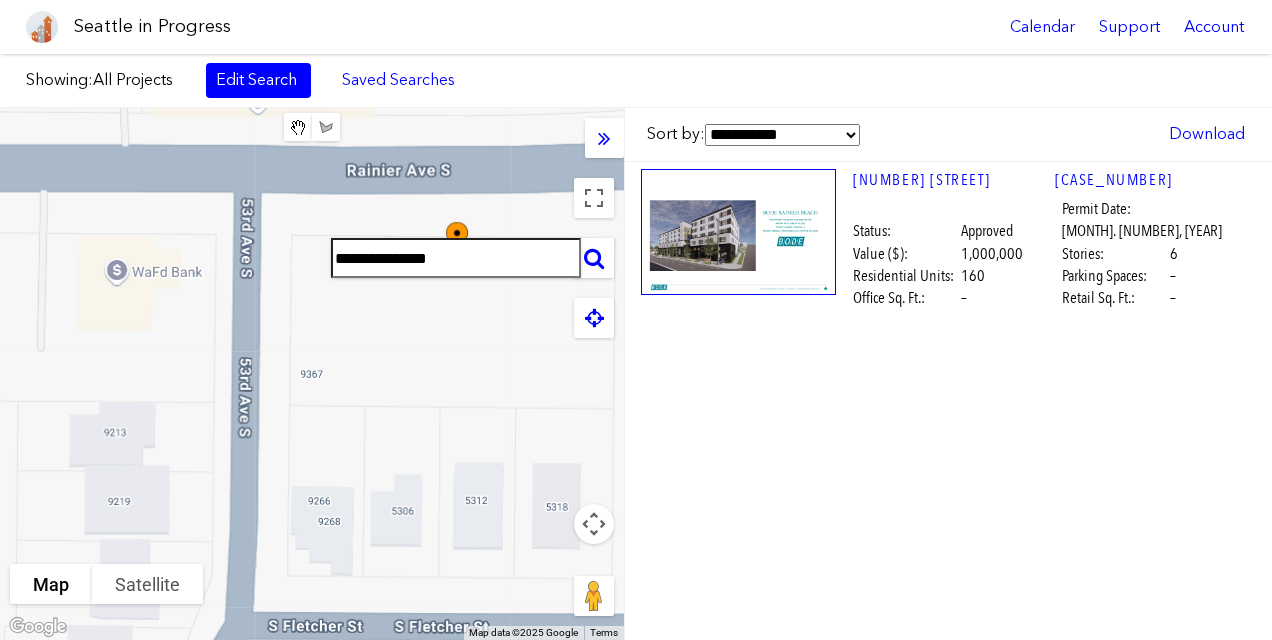 click on "**********" at bounding box center (594, 258) 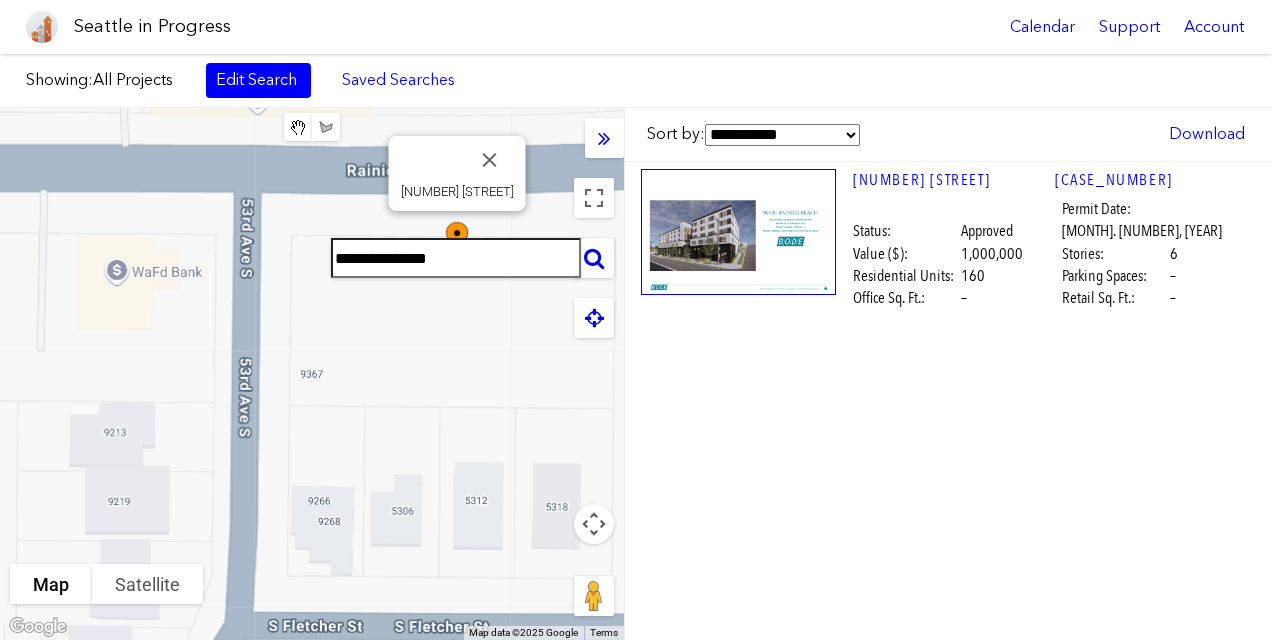 click at bounding box center (490, 160) 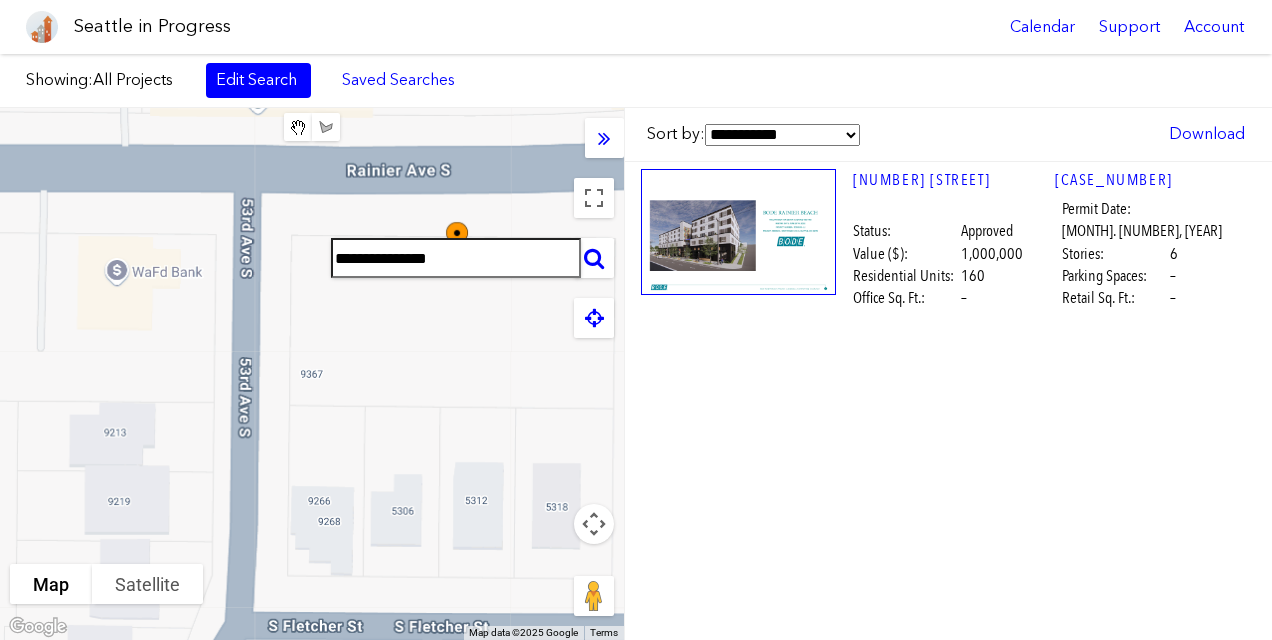 click at bounding box center (594, 258) 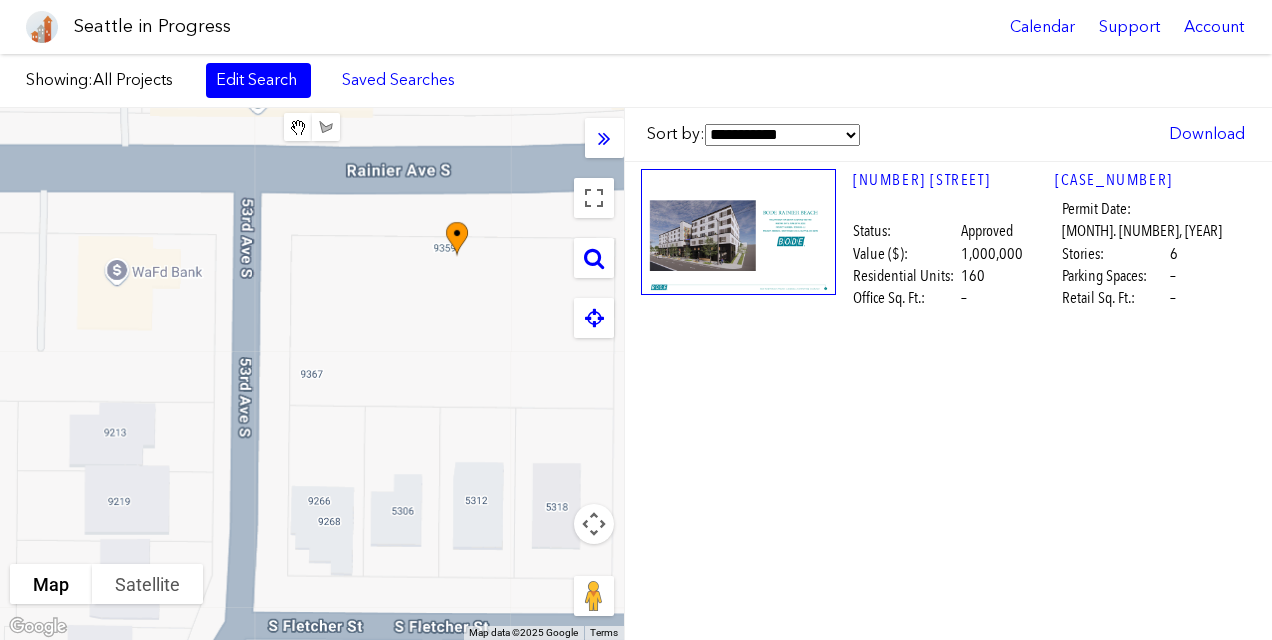 click at bounding box center (594, 258) 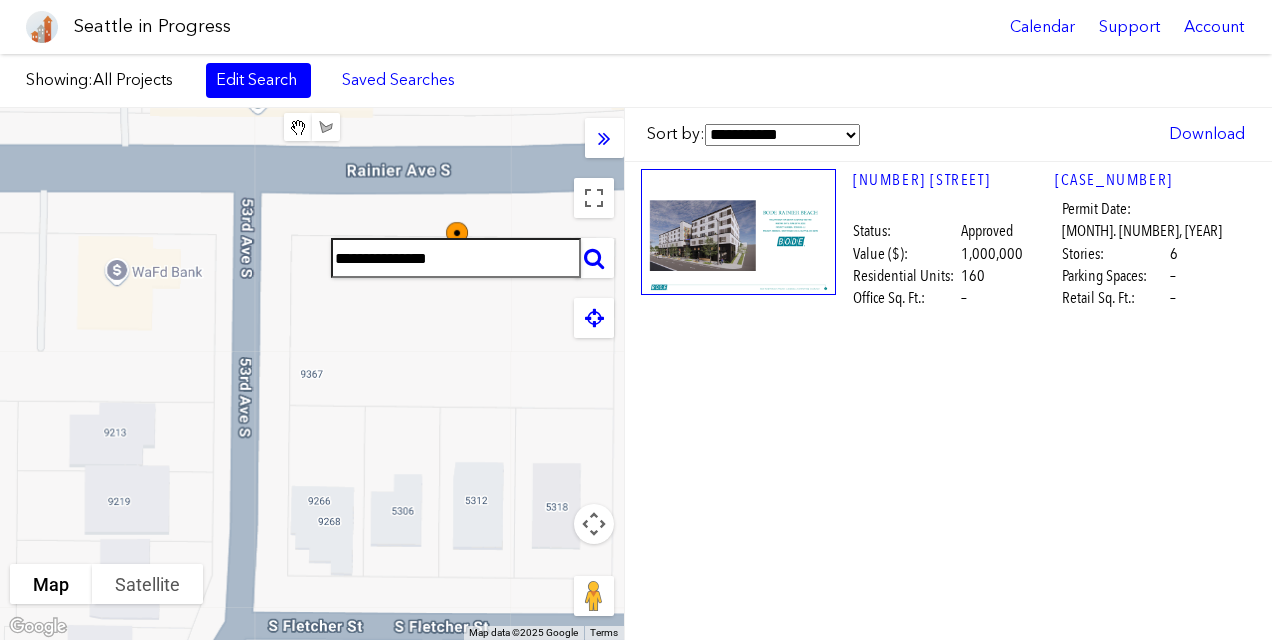 scroll, scrollTop: 0, scrollLeft: 0, axis: both 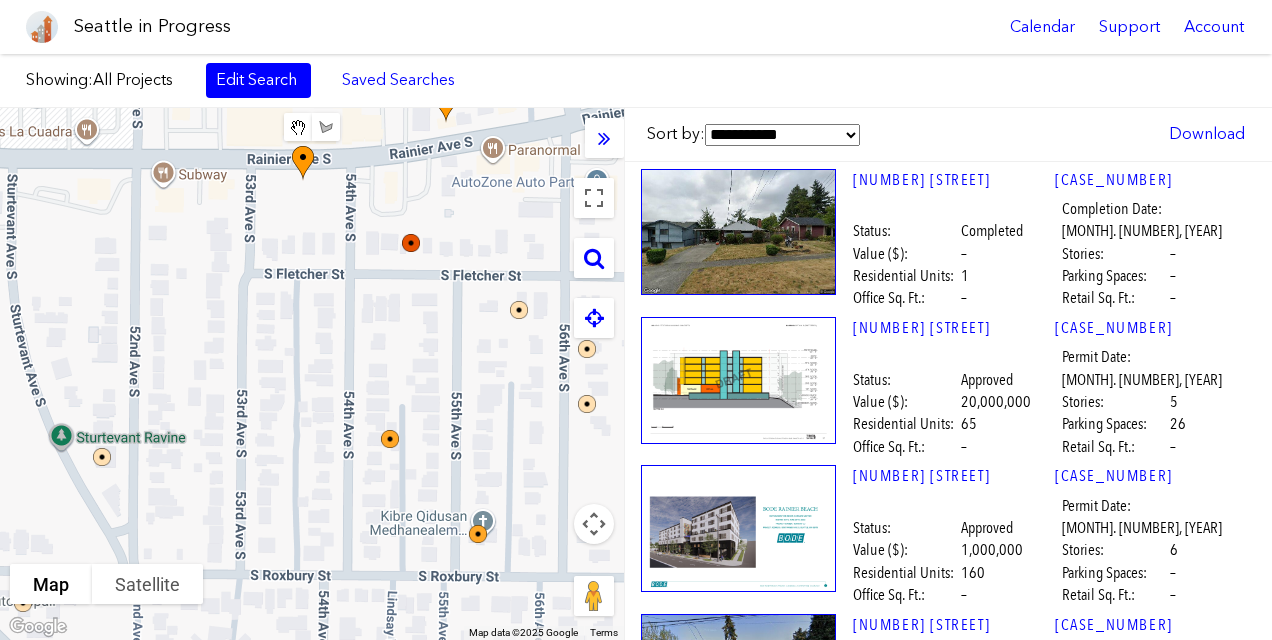 click at bounding box center [594, 258] 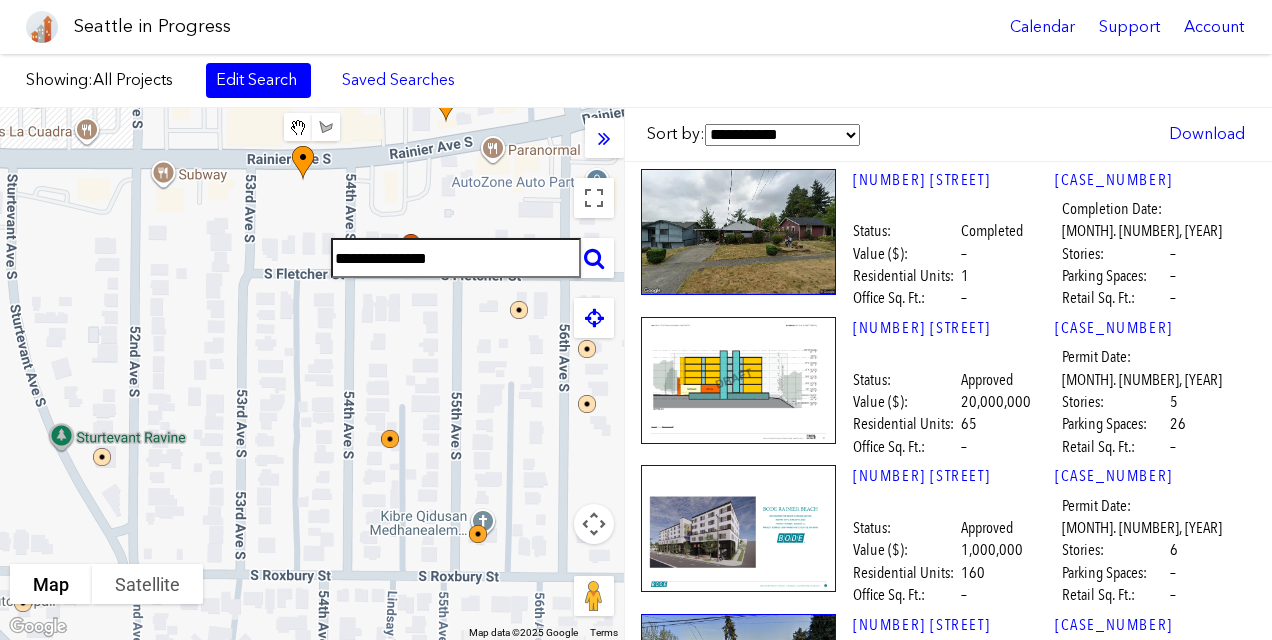 click at bounding box center [594, 258] 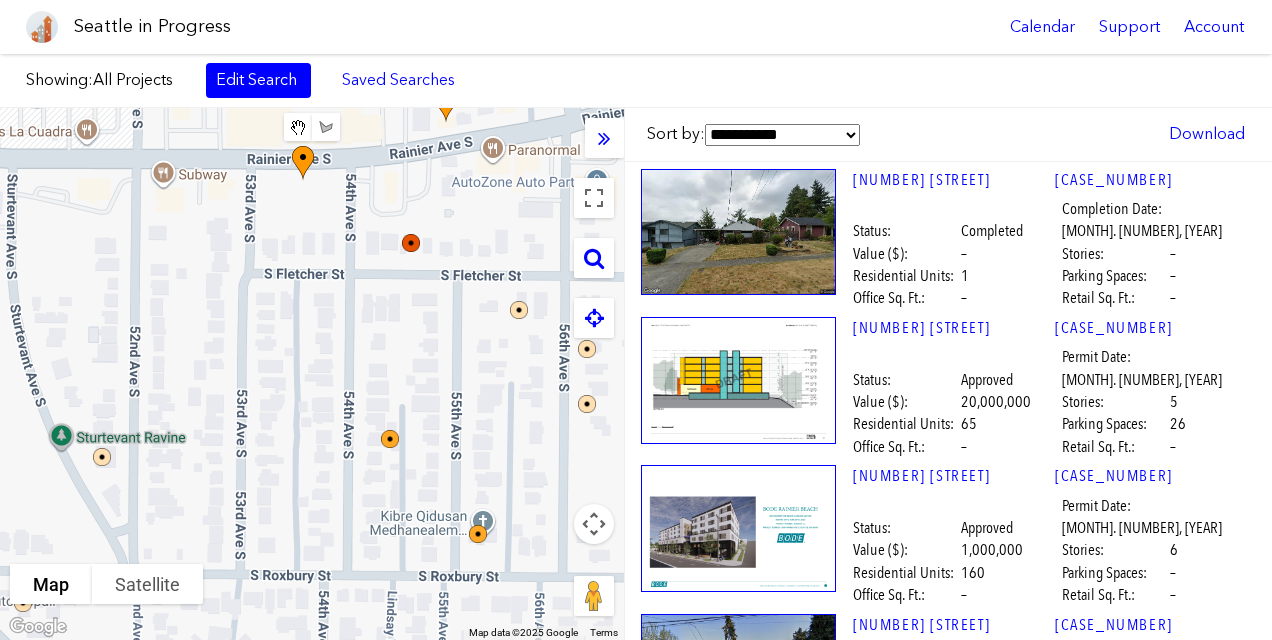 click at bounding box center [594, 258] 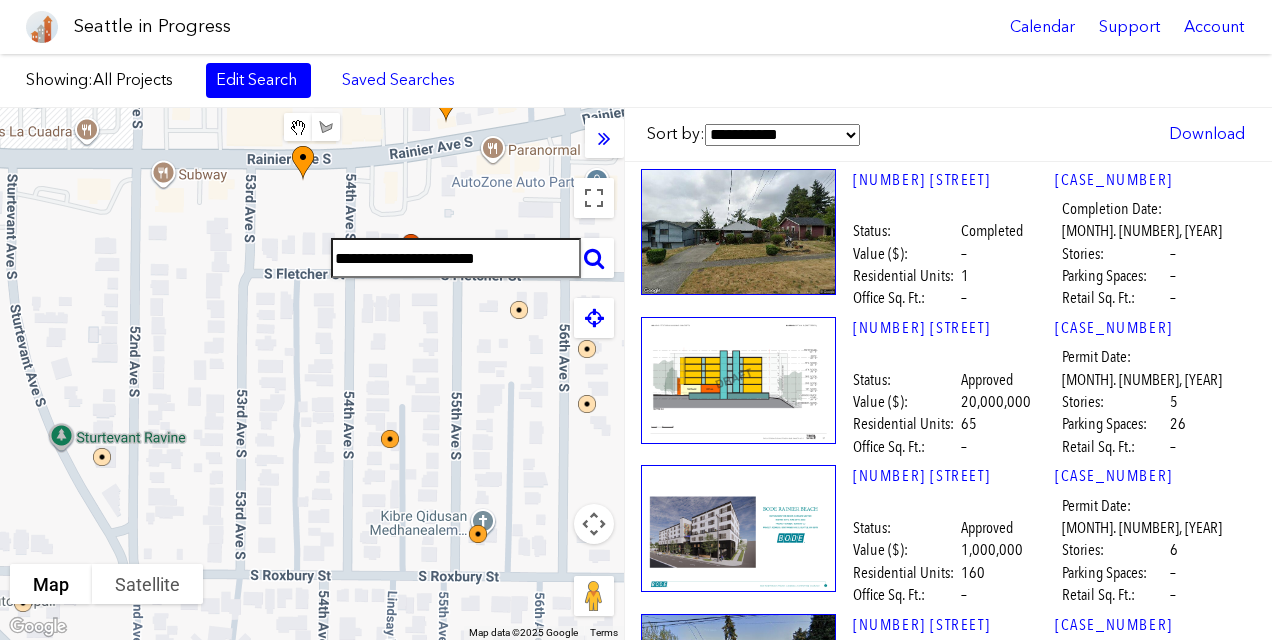 type on "**********" 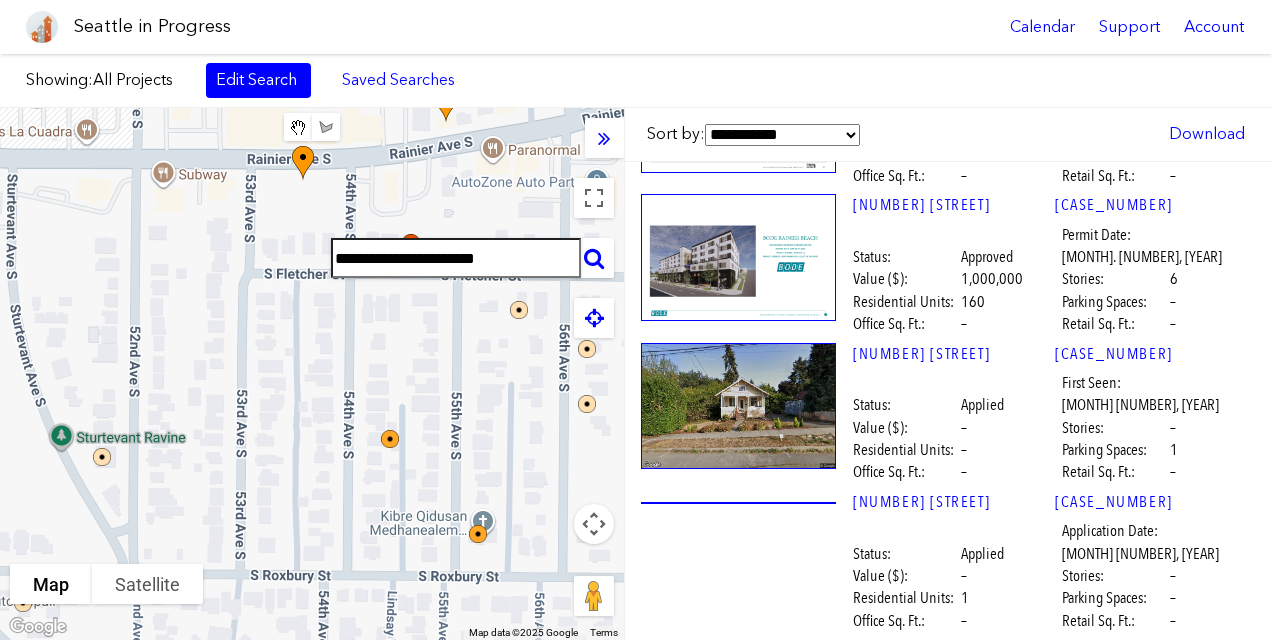 scroll, scrollTop: 0, scrollLeft: 0, axis: both 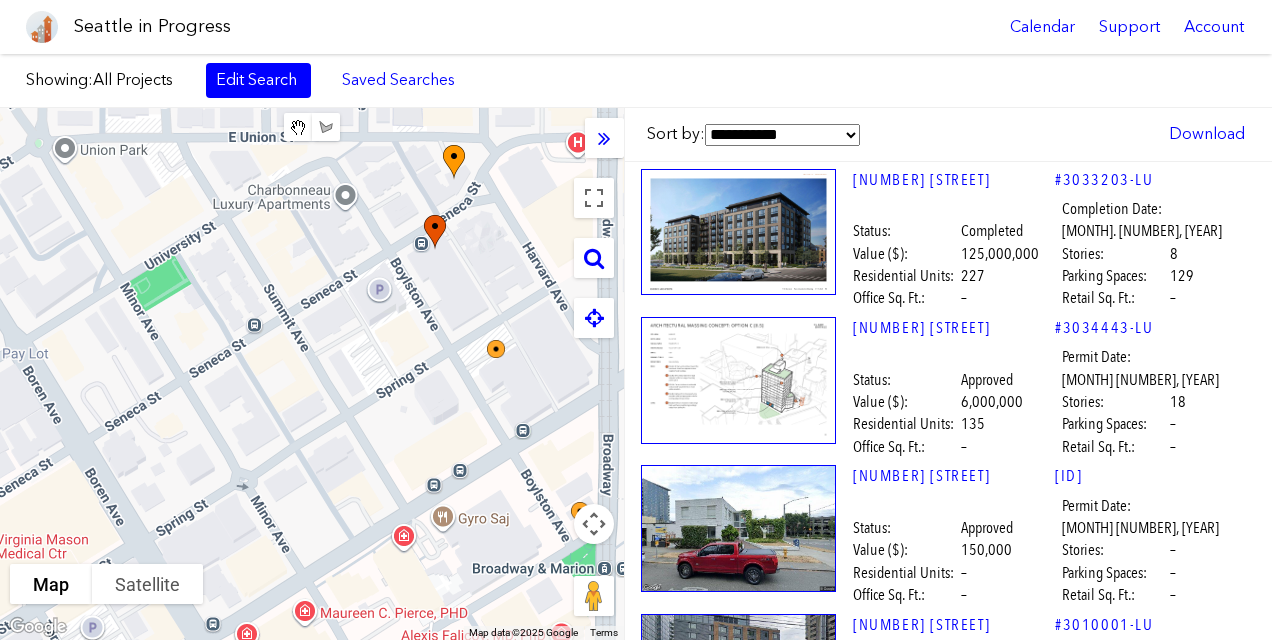 click at bounding box center (594, 258) 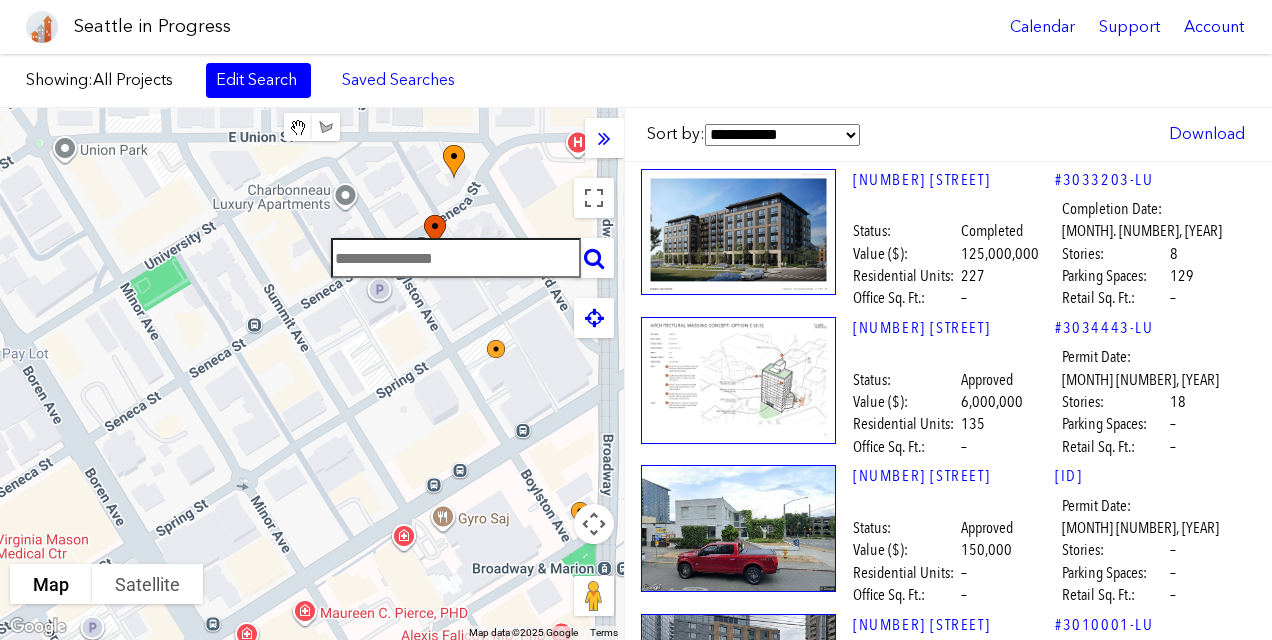 paste on "**********" 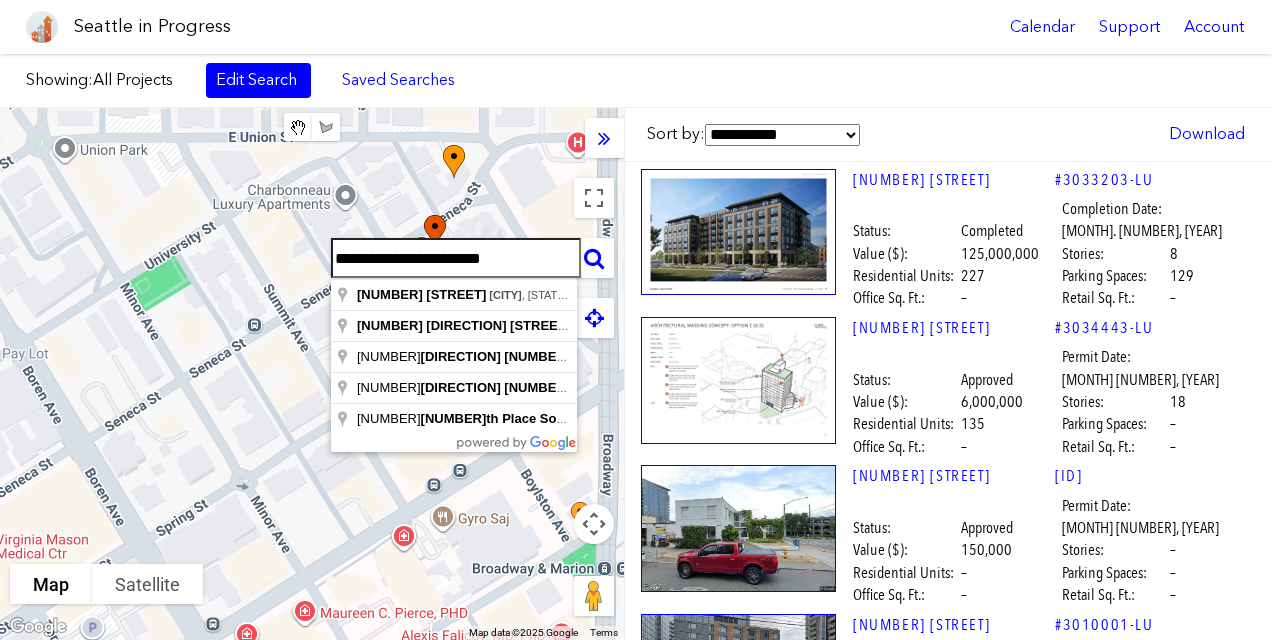 type on "[MASKED]" 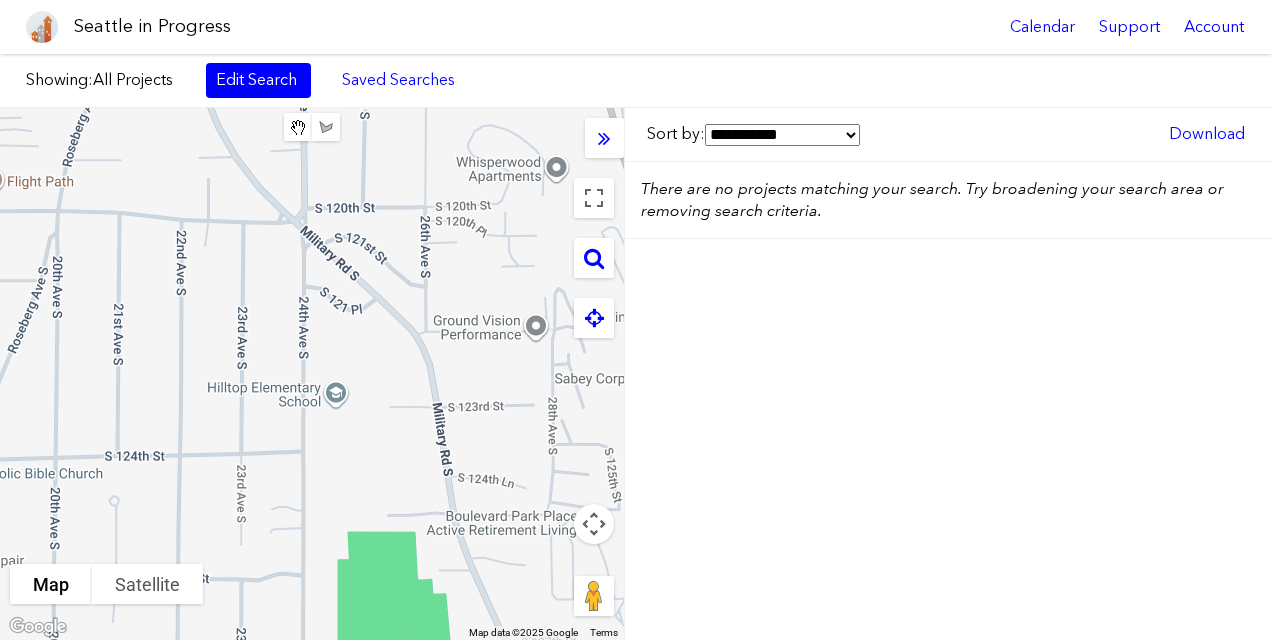 click at bounding box center [594, 258] 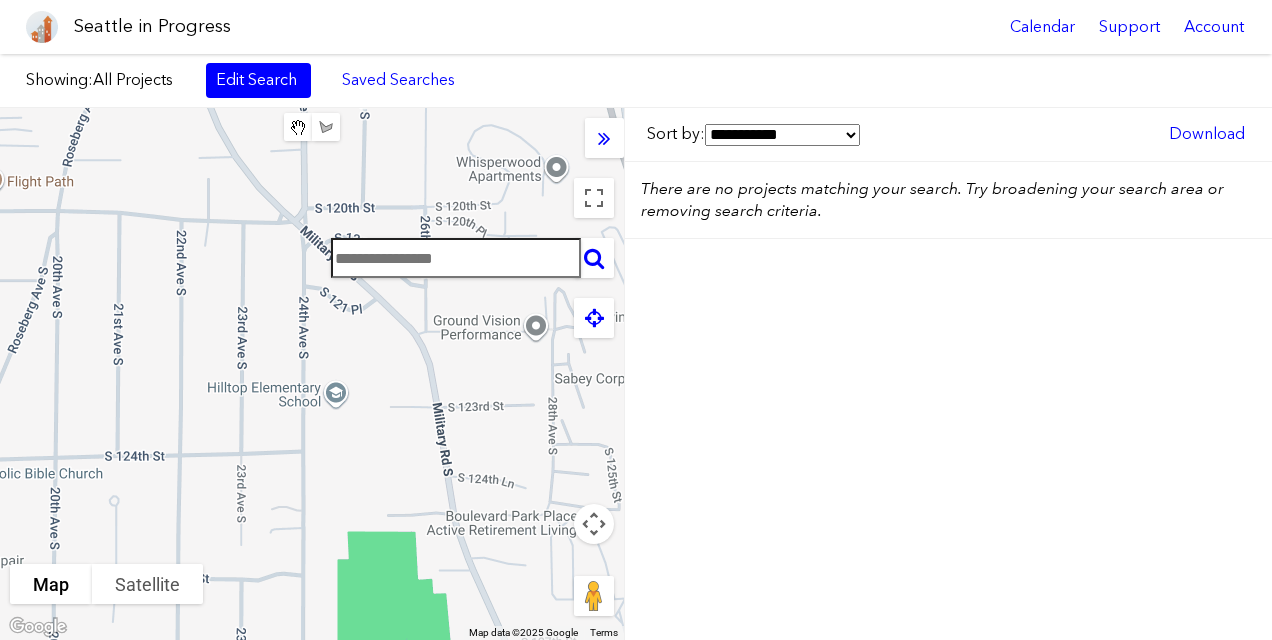 paste on "**********" 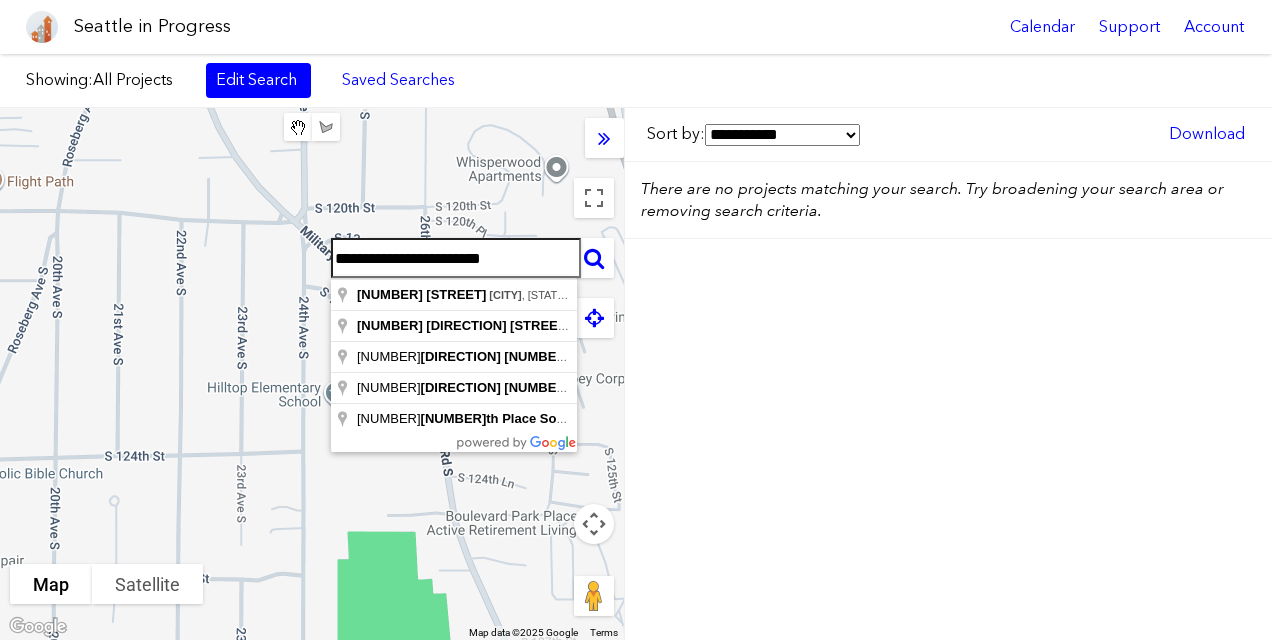 type on "**********" 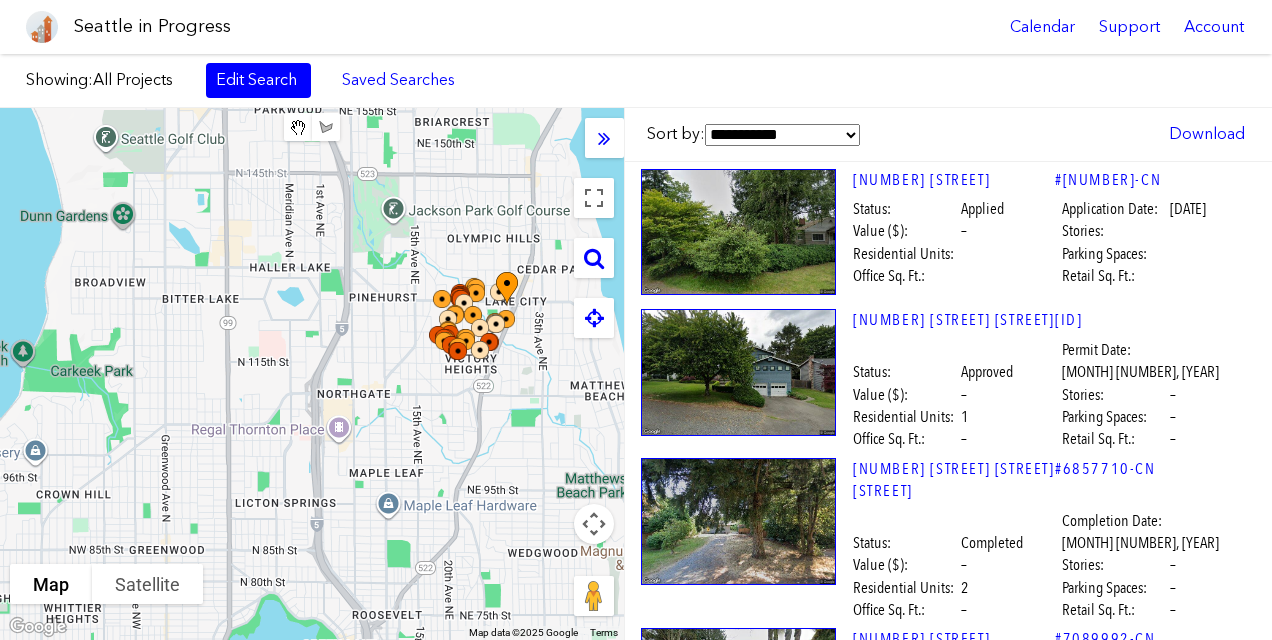 click at bounding box center [594, 258] 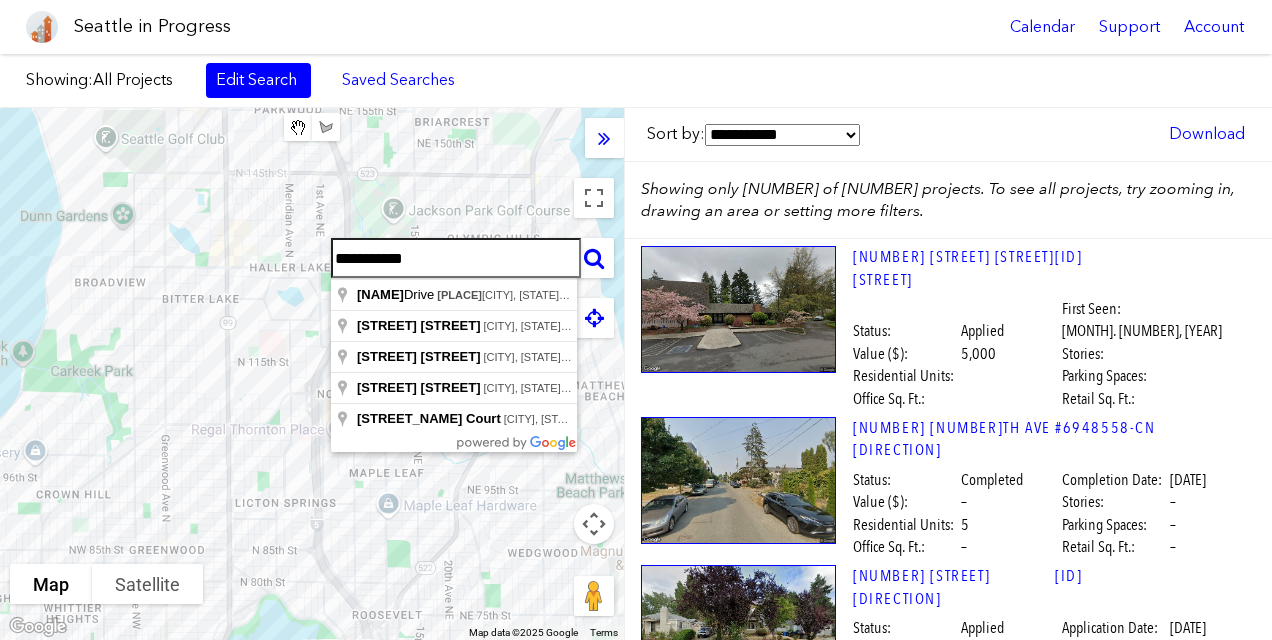 type on "[MASKED]" 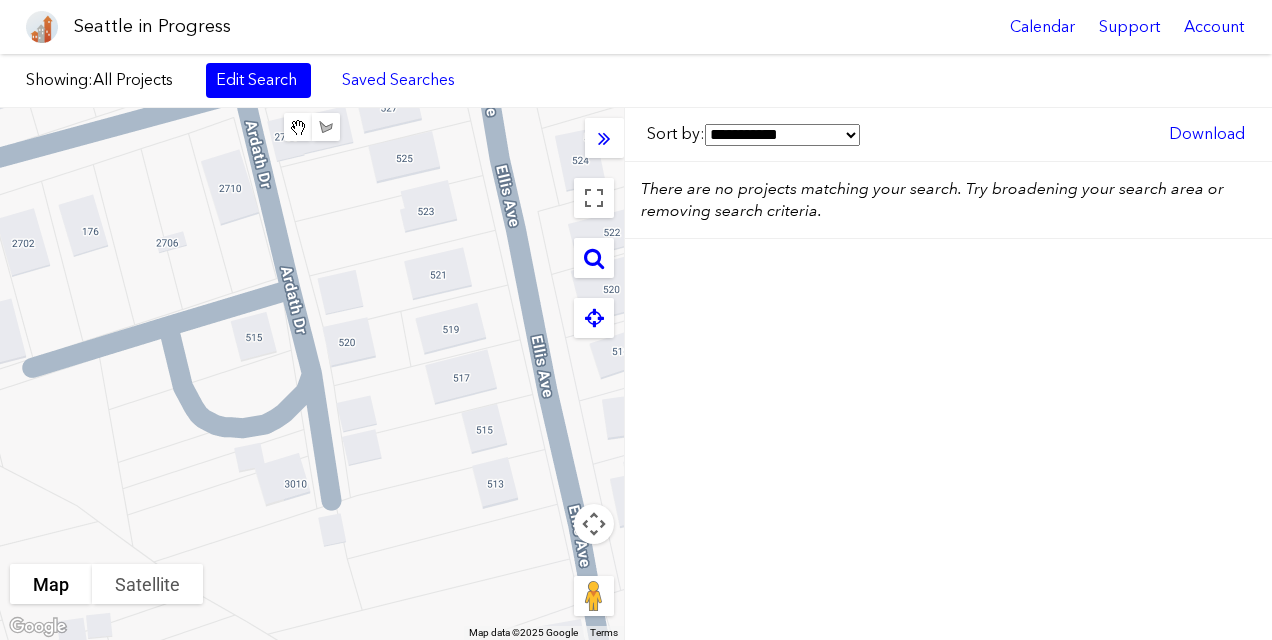 click at bounding box center (594, 258) 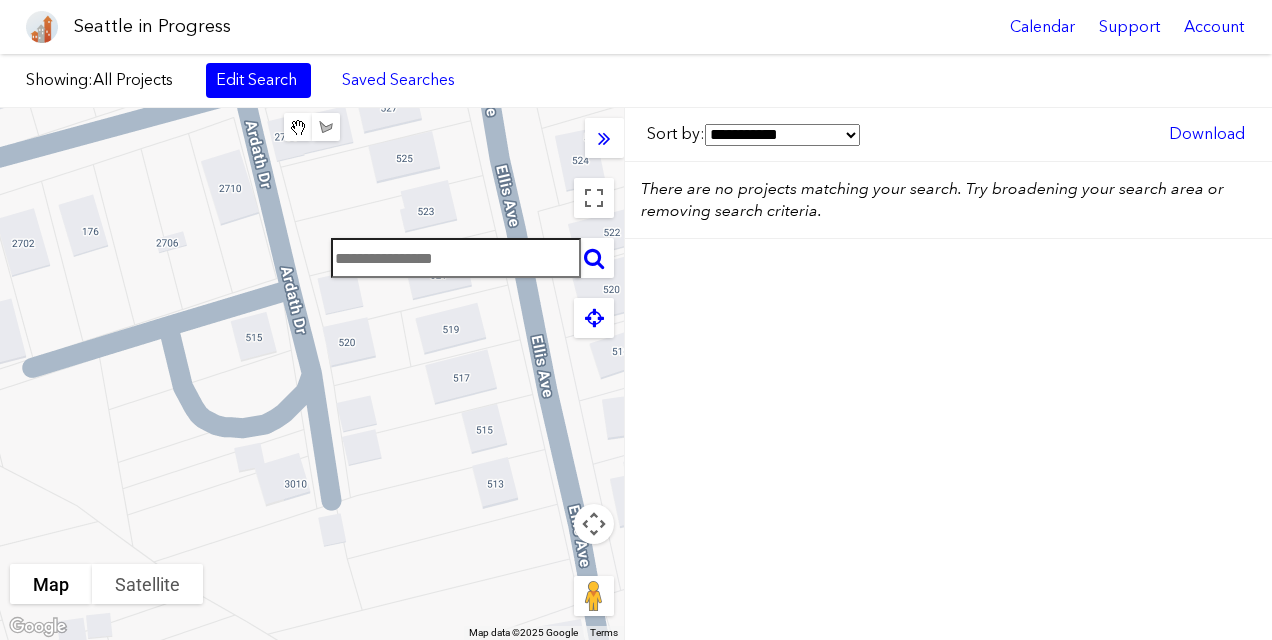 paste on "**********" 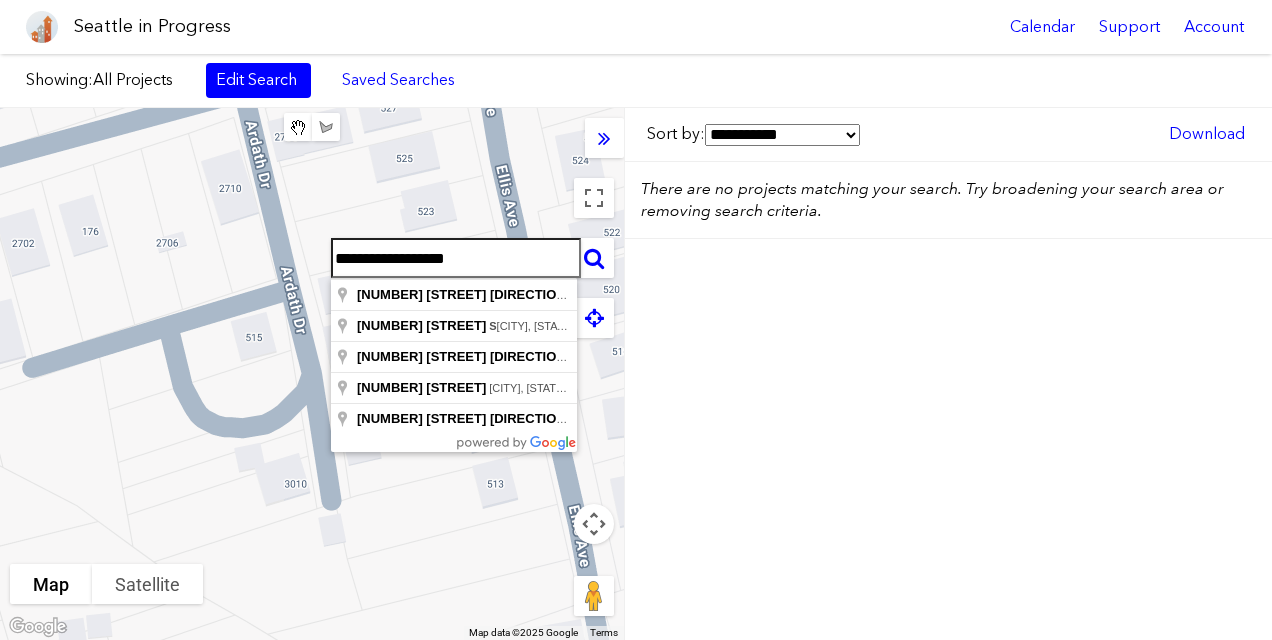 type on "**********" 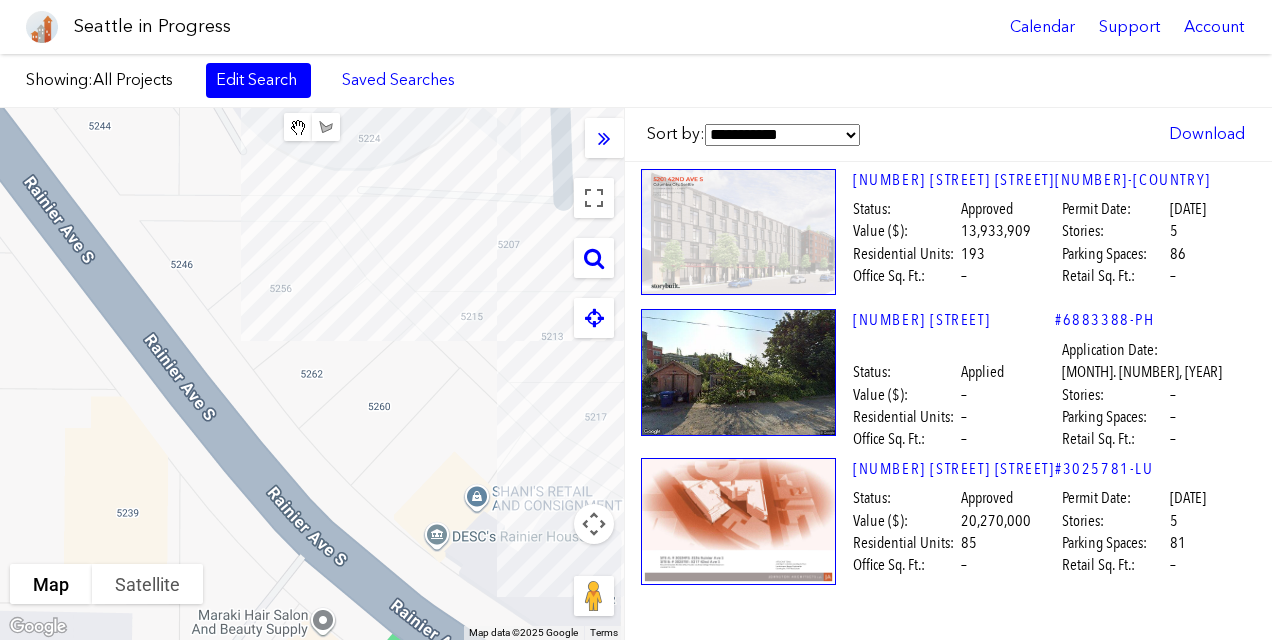 click at bounding box center [594, 258] 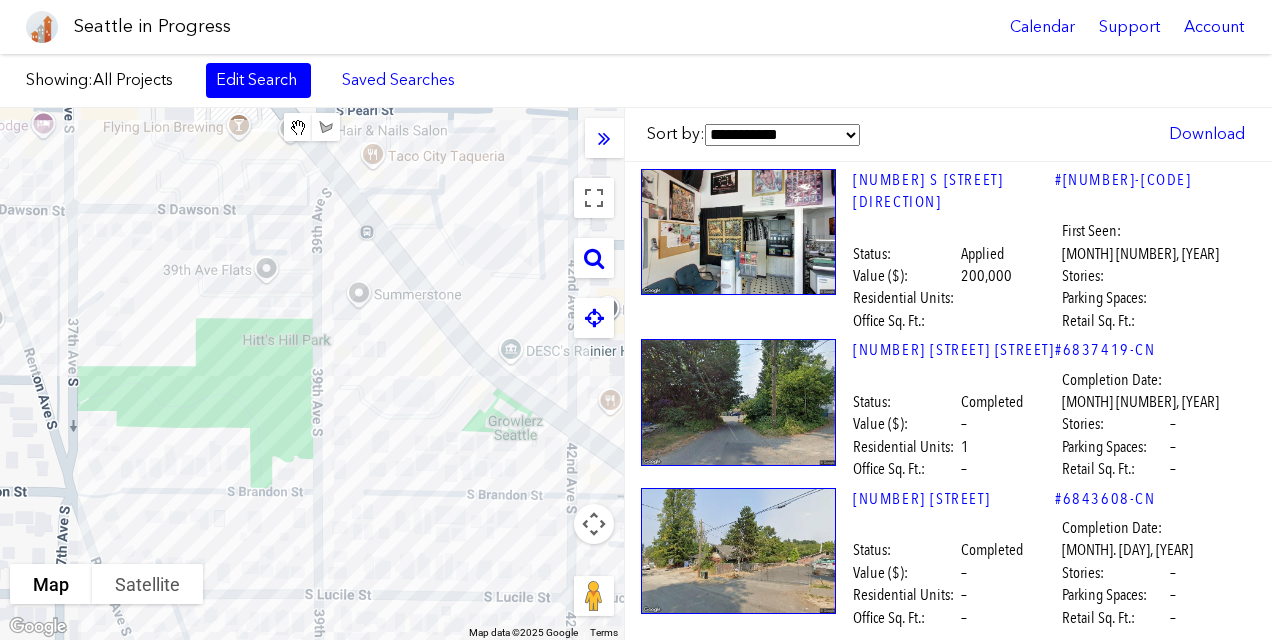click at bounding box center [594, 258] 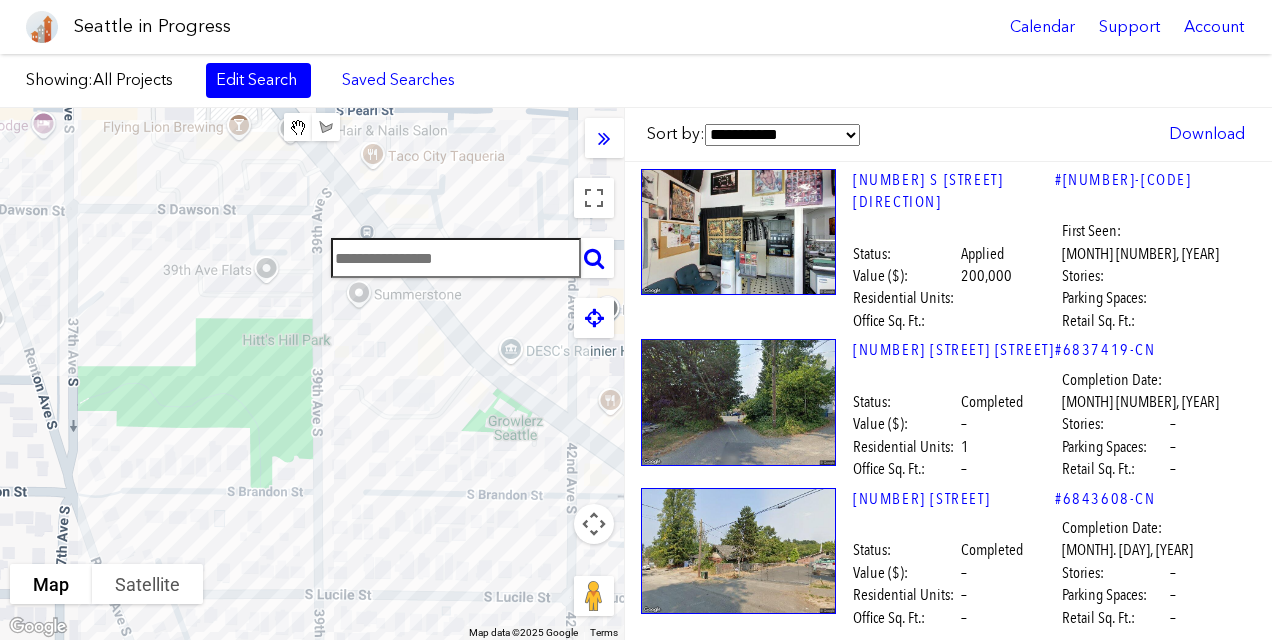 paste on "**********" 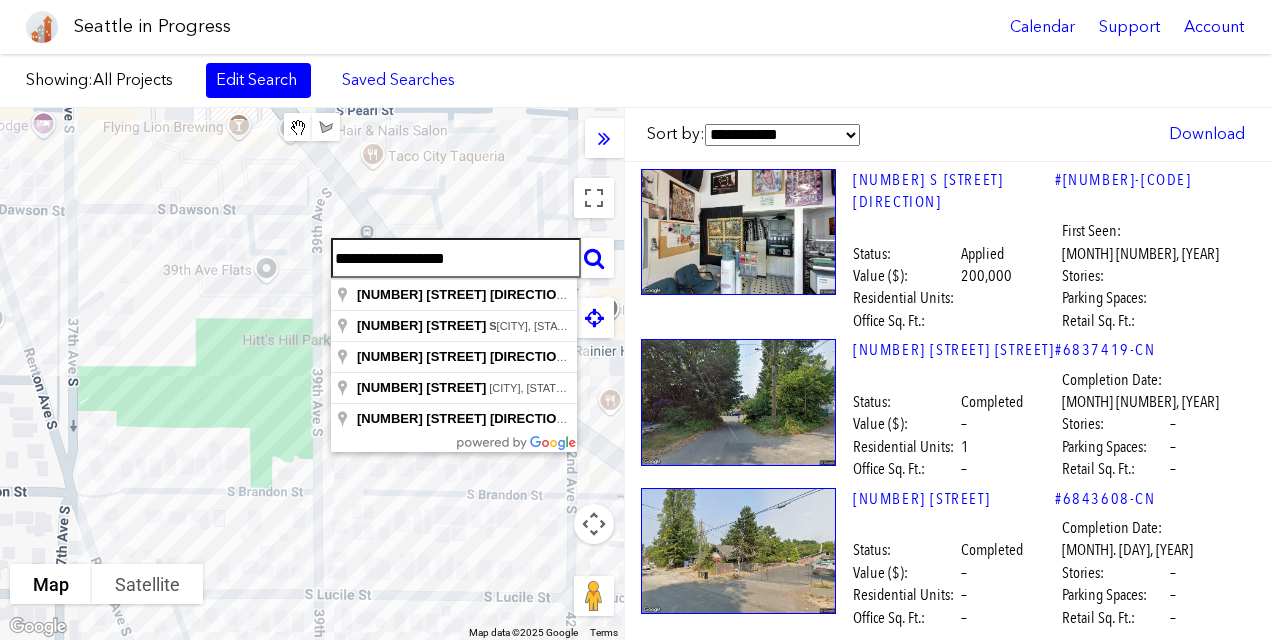 type on "**********" 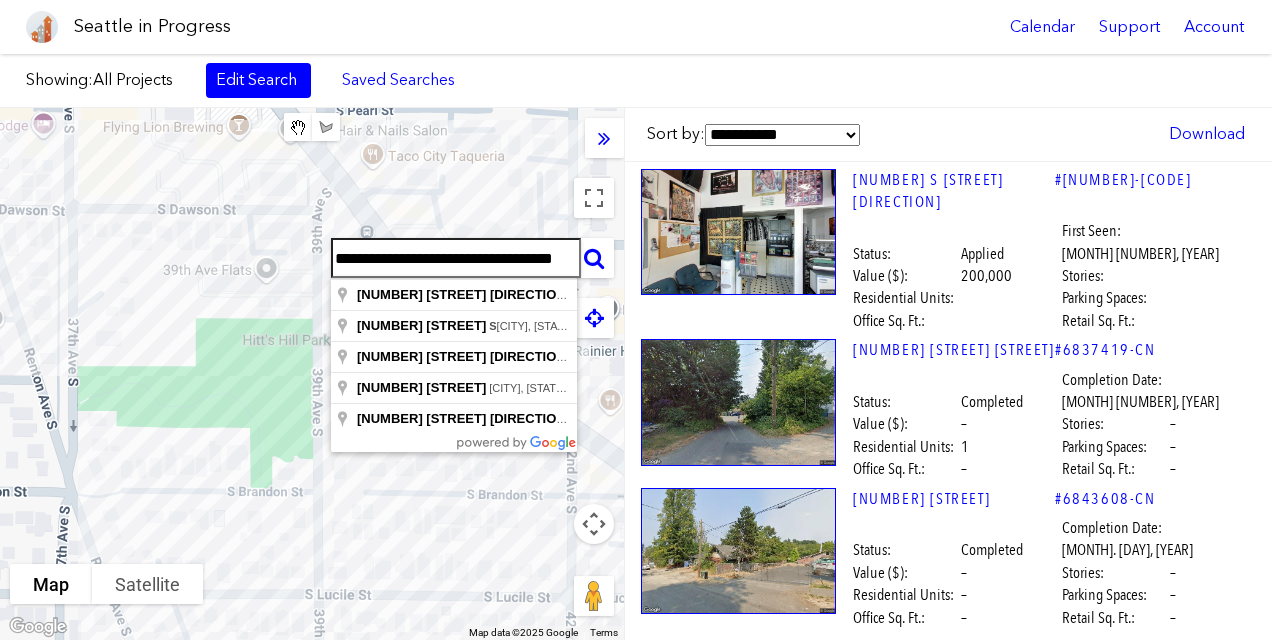 type 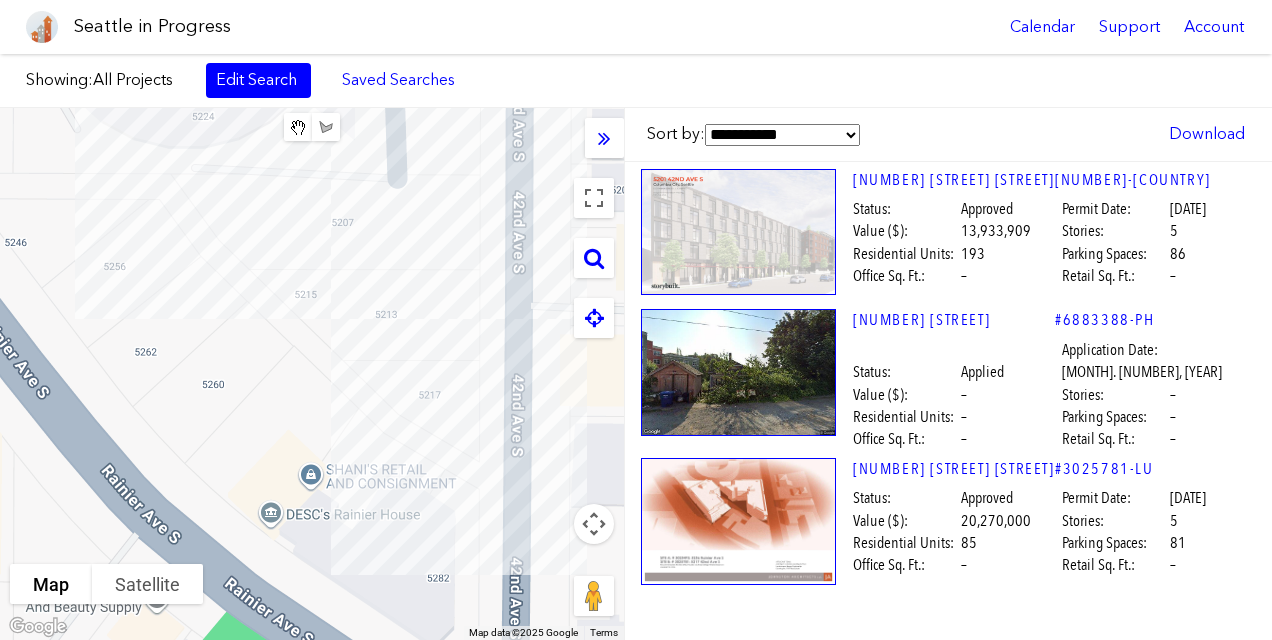 drag, startPoint x: 545, startPoint y: 403, endPoint x: 352, endPoint y: 385, distance: 193.83755 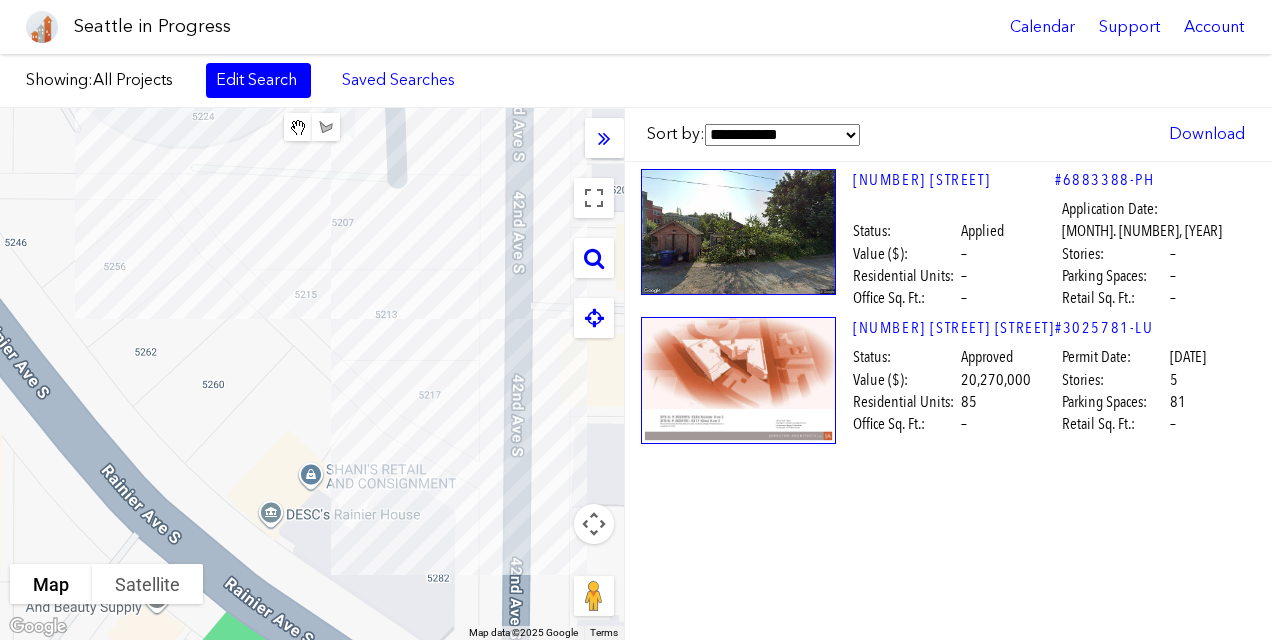 click on "To navigate, press the arrow keys." at bounding box center [312, 374] 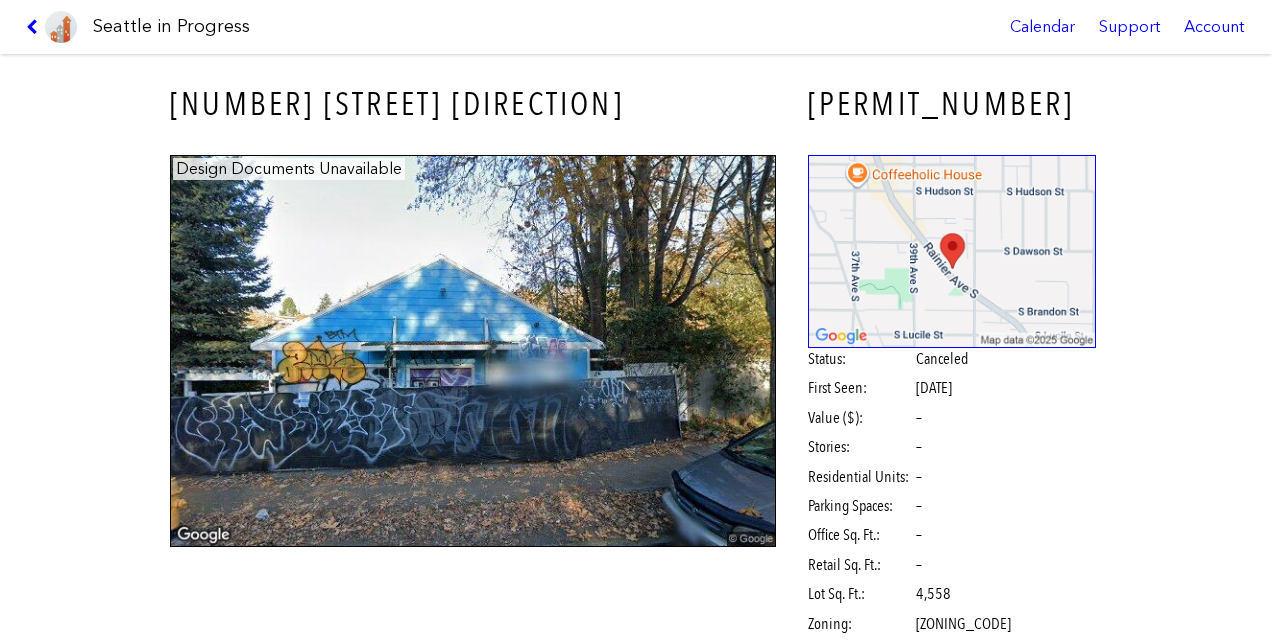 scroll, scrollTop: 0, scrollLeft: 0, axis: both 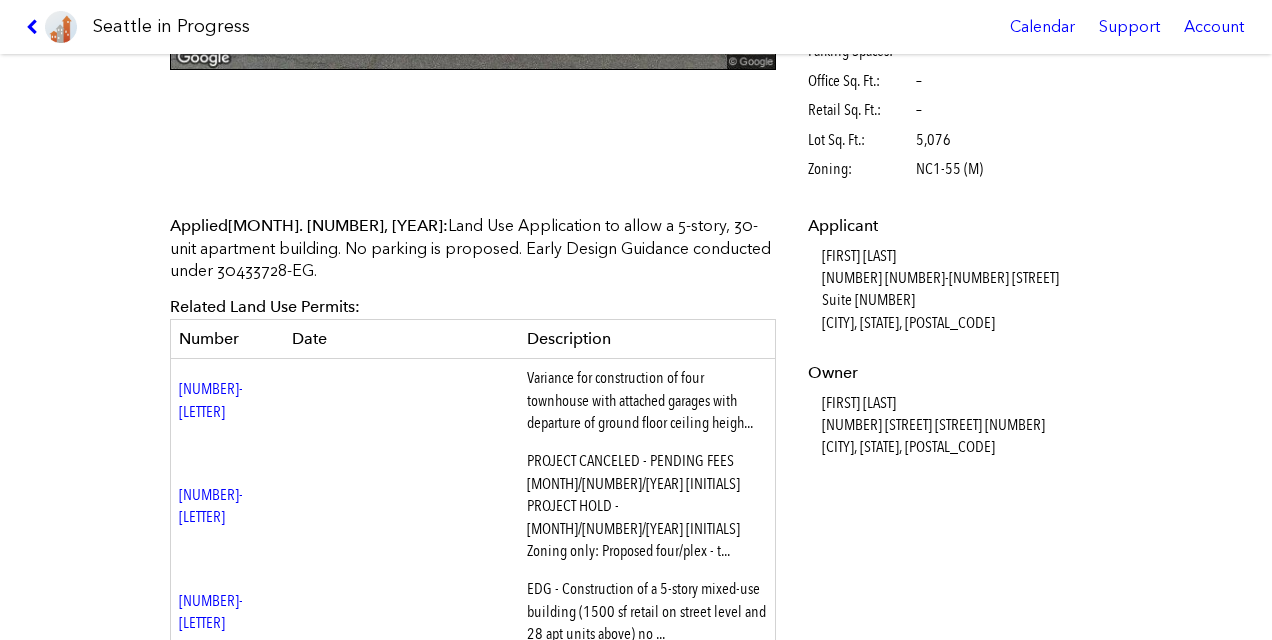 click on "Variance for construction of four townhouse with attached garages with departure of ground floor ceiling heigh..." at bounding box center [647, 401] 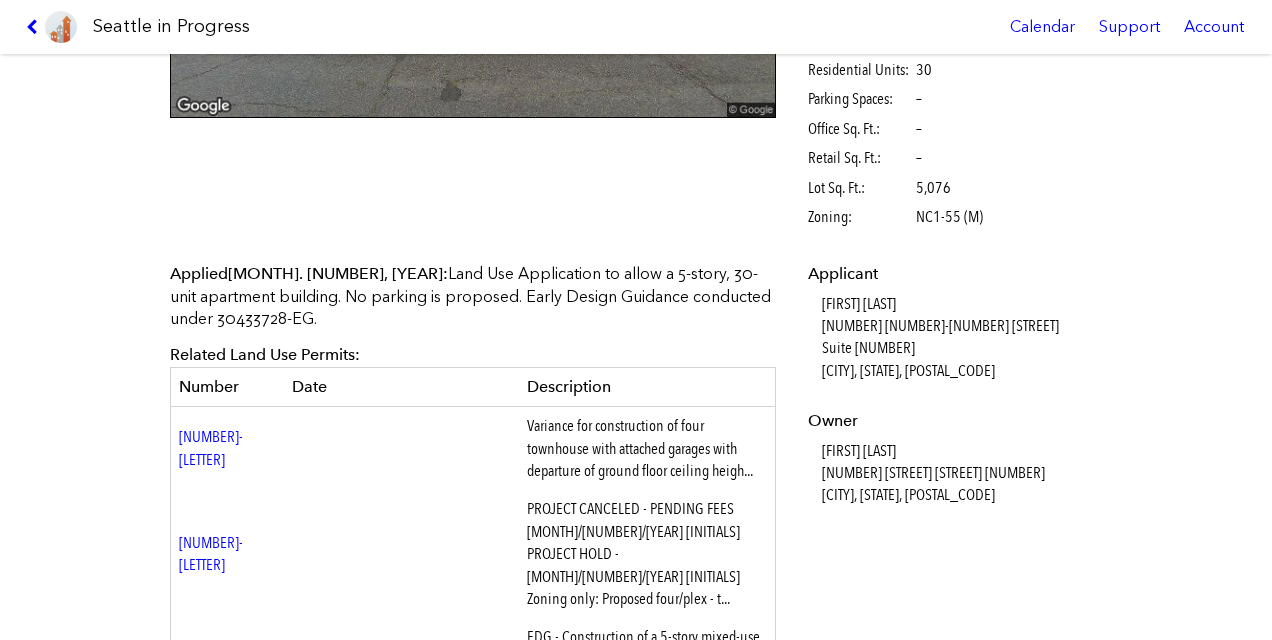 scroll, scrollTop: 476, scrollLeft: 0, axis: vertical 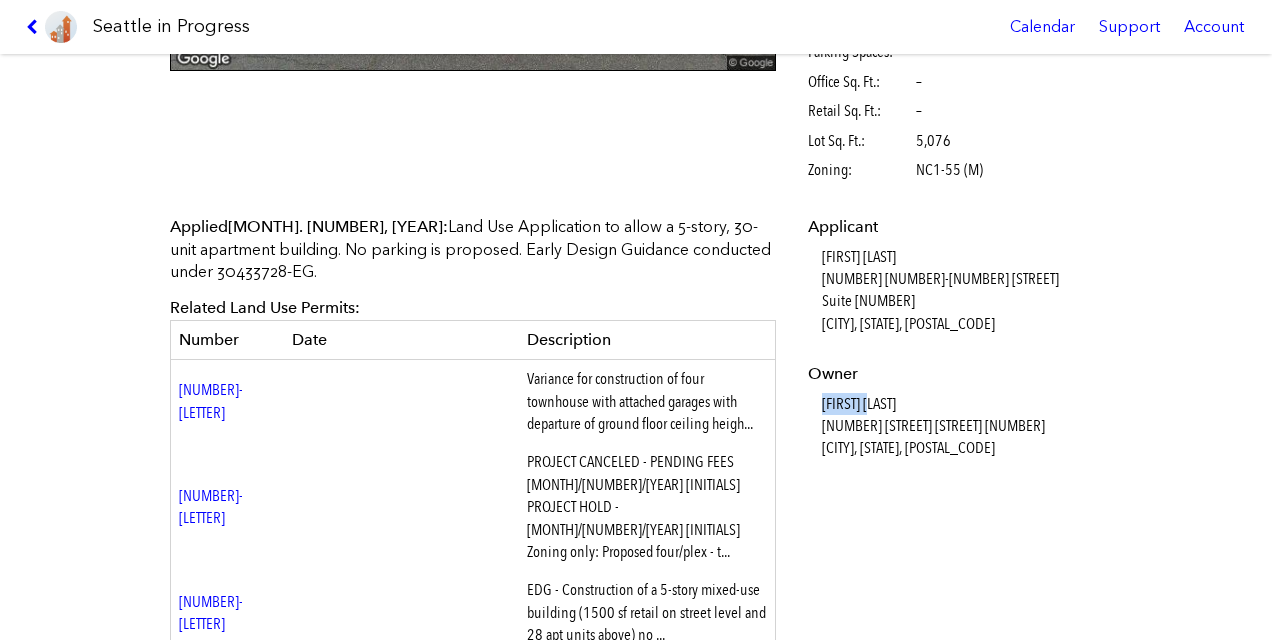 drag, startPoint x: 808, startPoint y: 378, endPoint x: 878, endPoint y: 371, distance: 70.34913 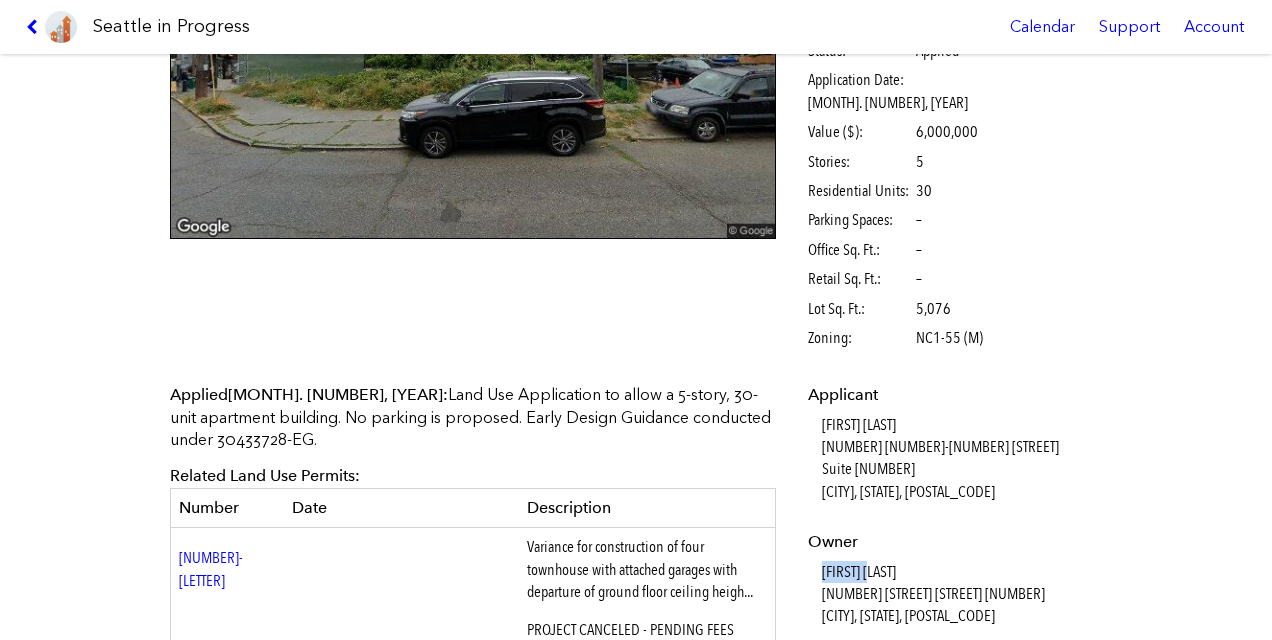 scroll, scrollTop: 298, scrollLeft: 0, axis: vertical 